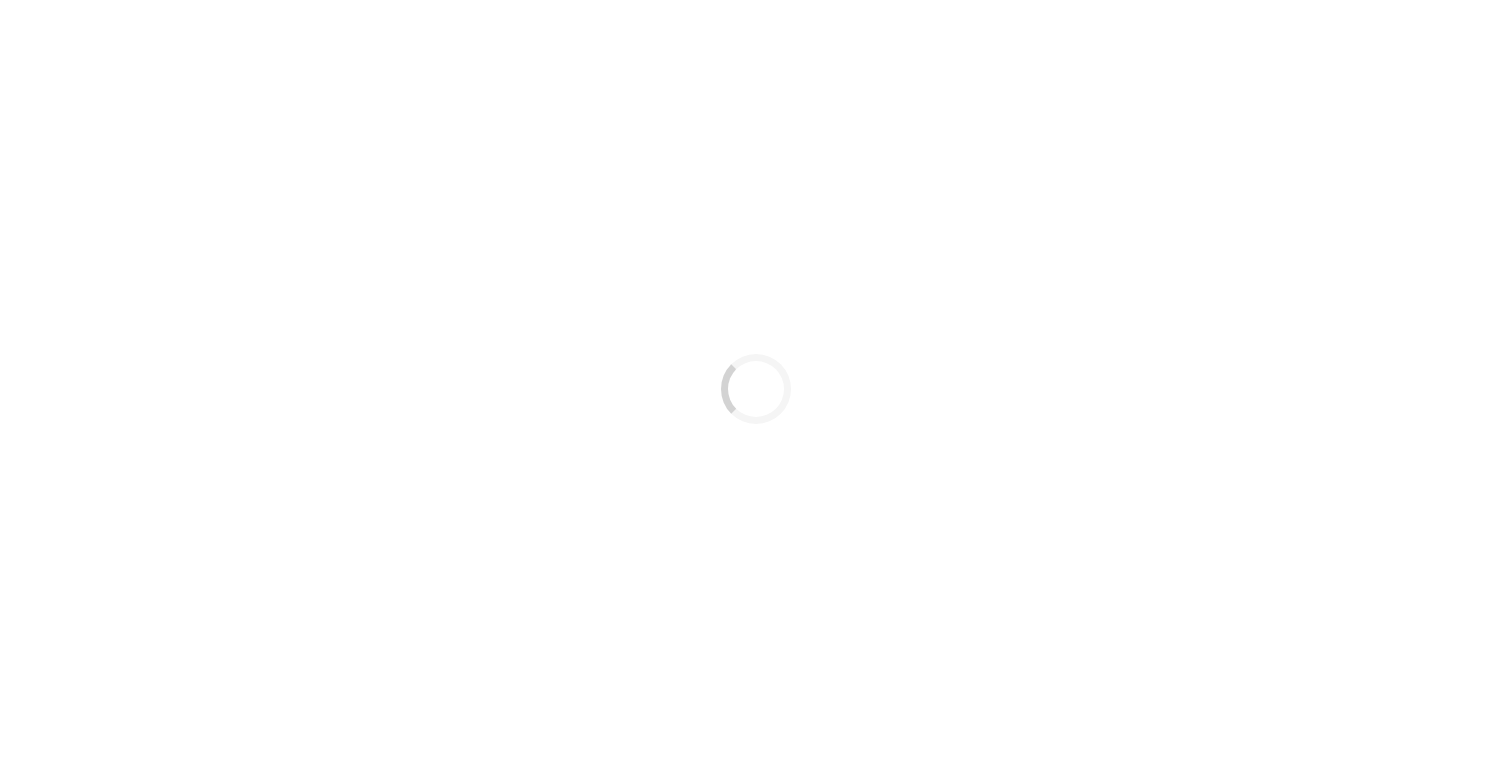 scroll, scrollTop: 0, scrollLeft: 0, axis: both 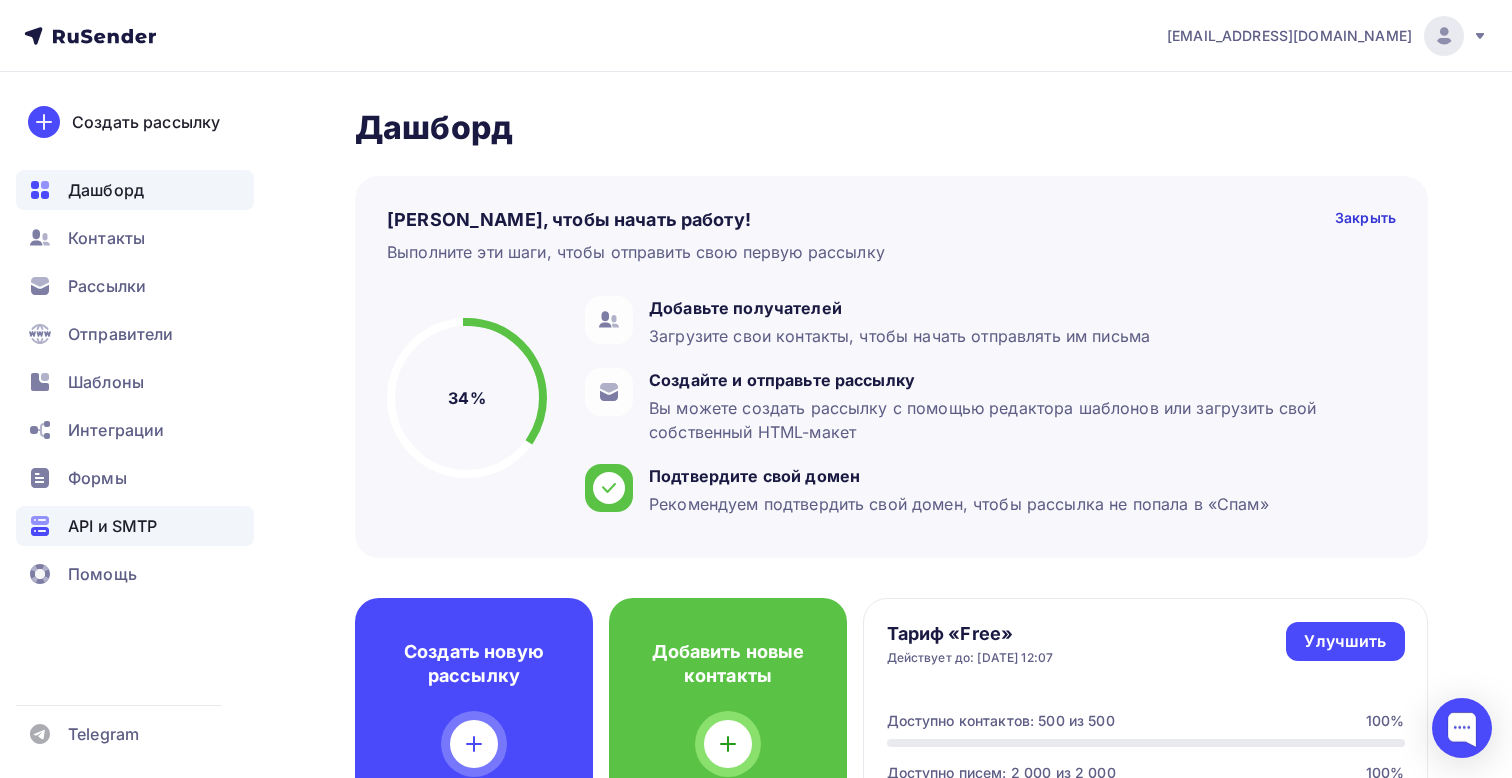click on "API и SMTP" at bounding box center [135, 526] 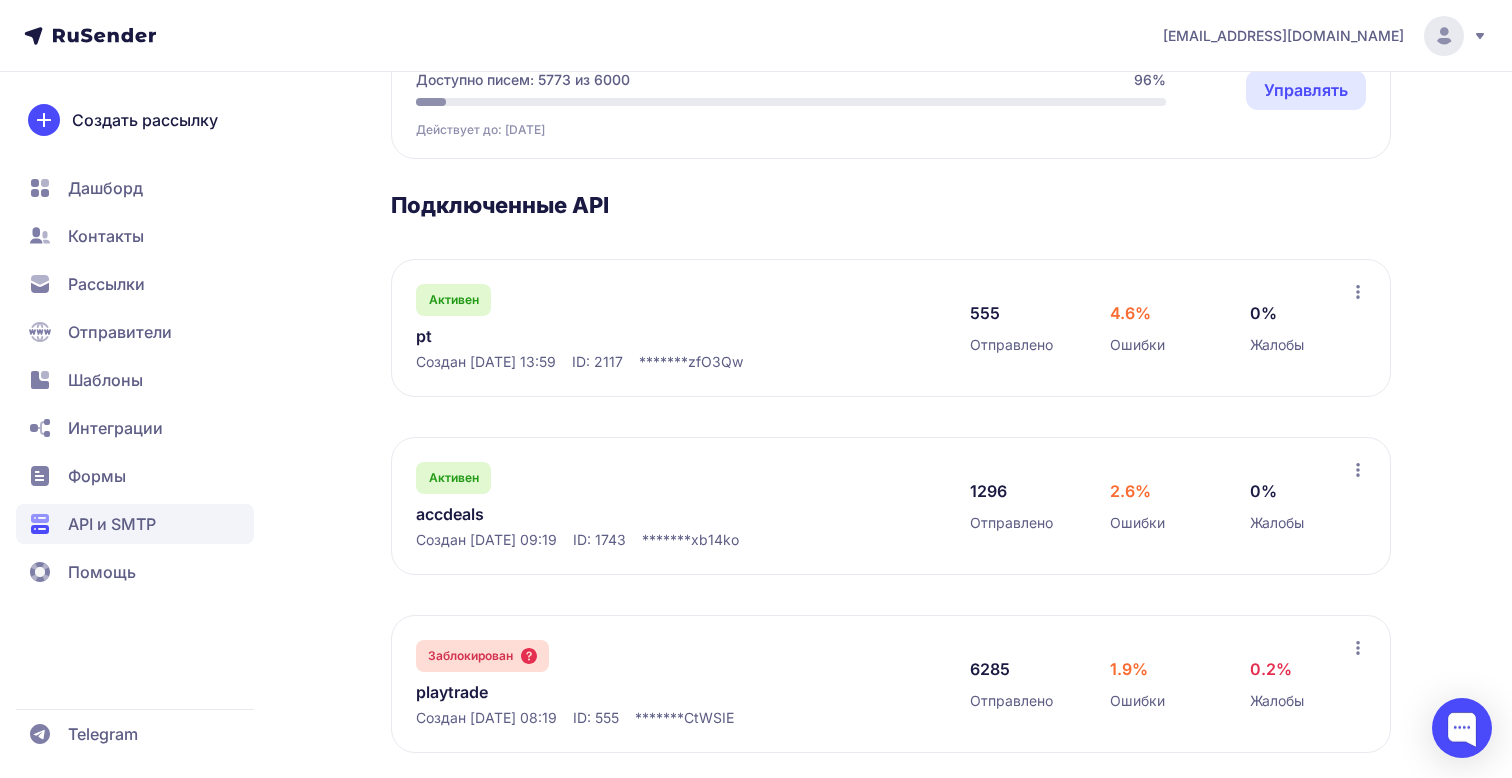 scroll, scrollTop: 246, scrollLeft: 0, axis: vertical 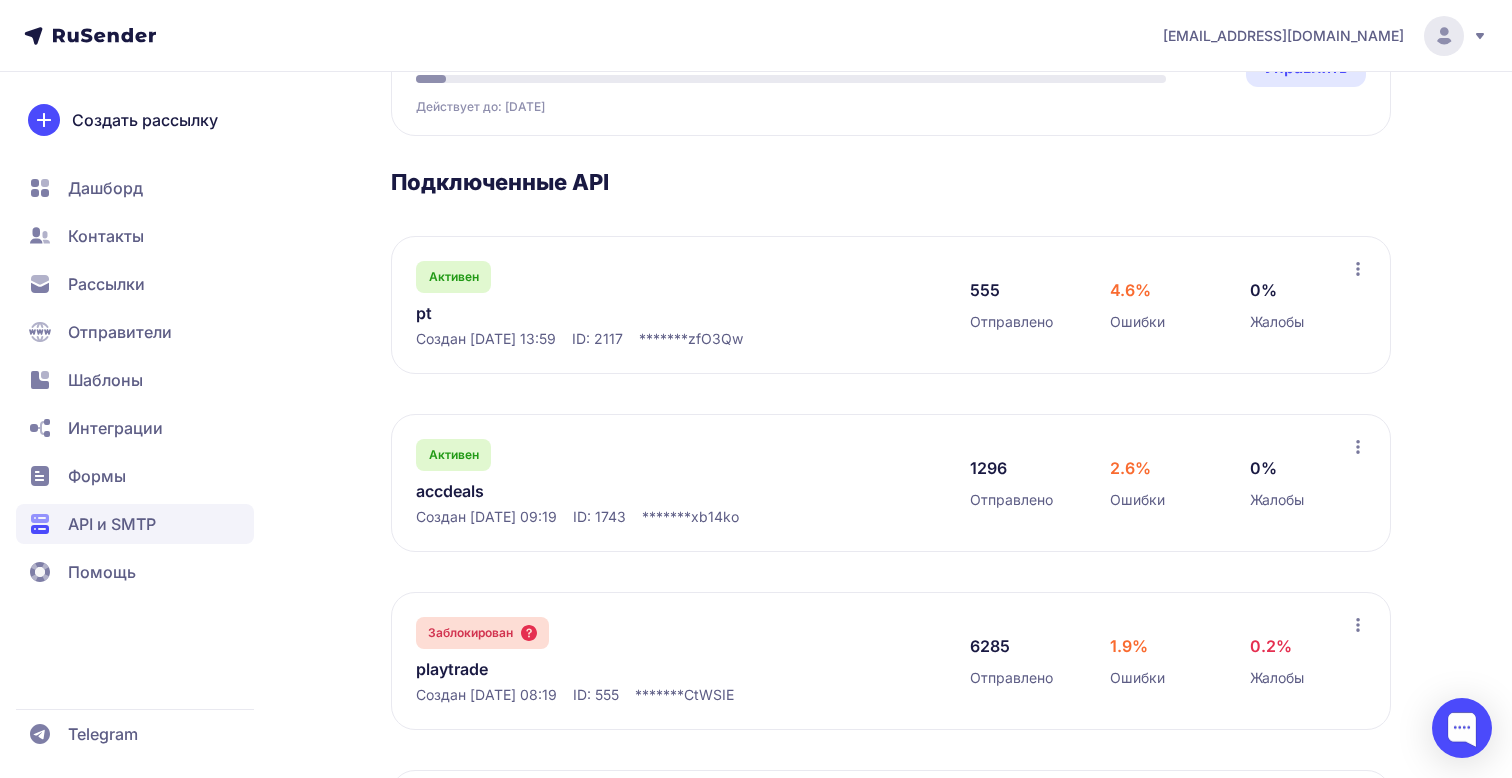 click on "pt" at bounding box center [621, 313] 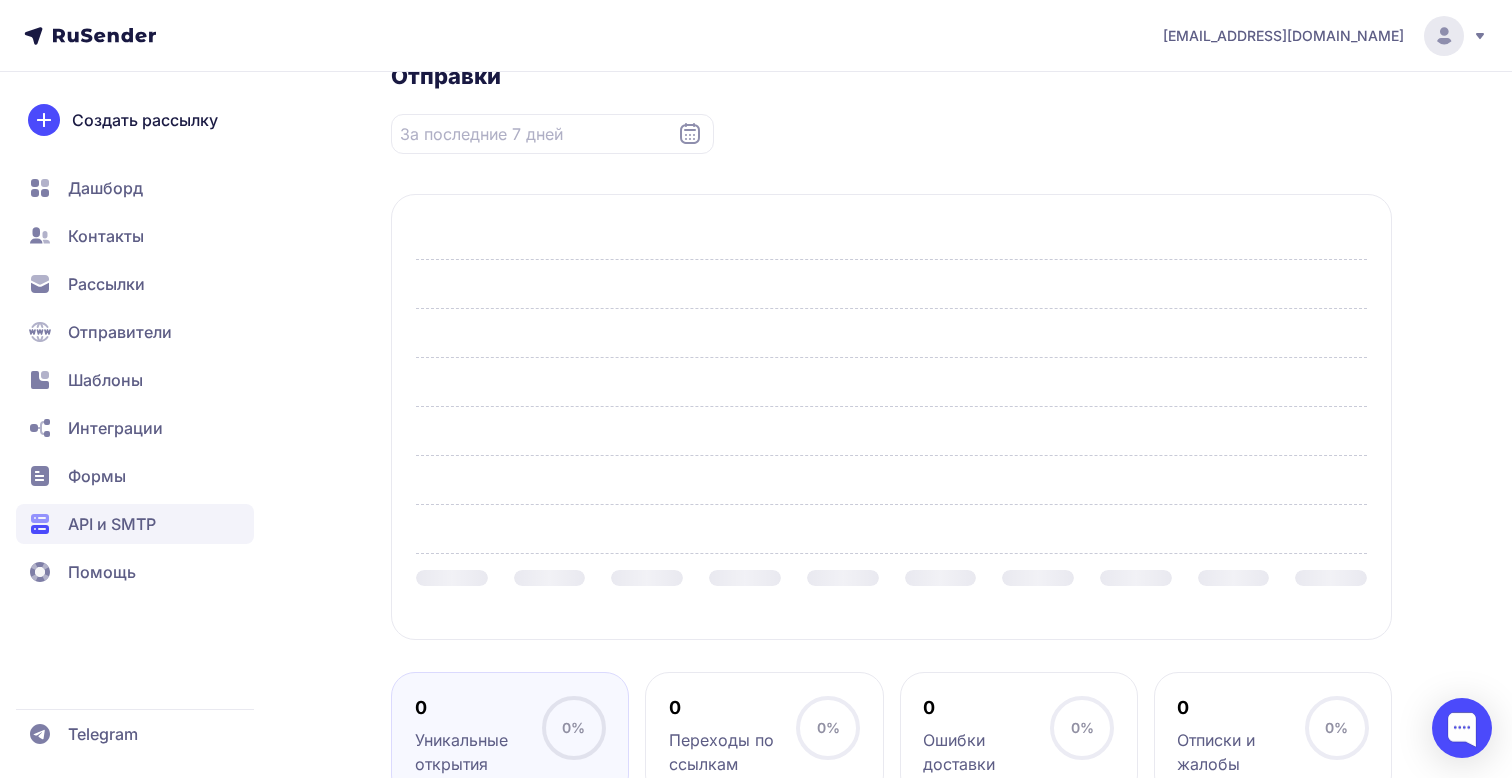 scroll, scrollTop: 0, scrollLeft: 0, axis: both 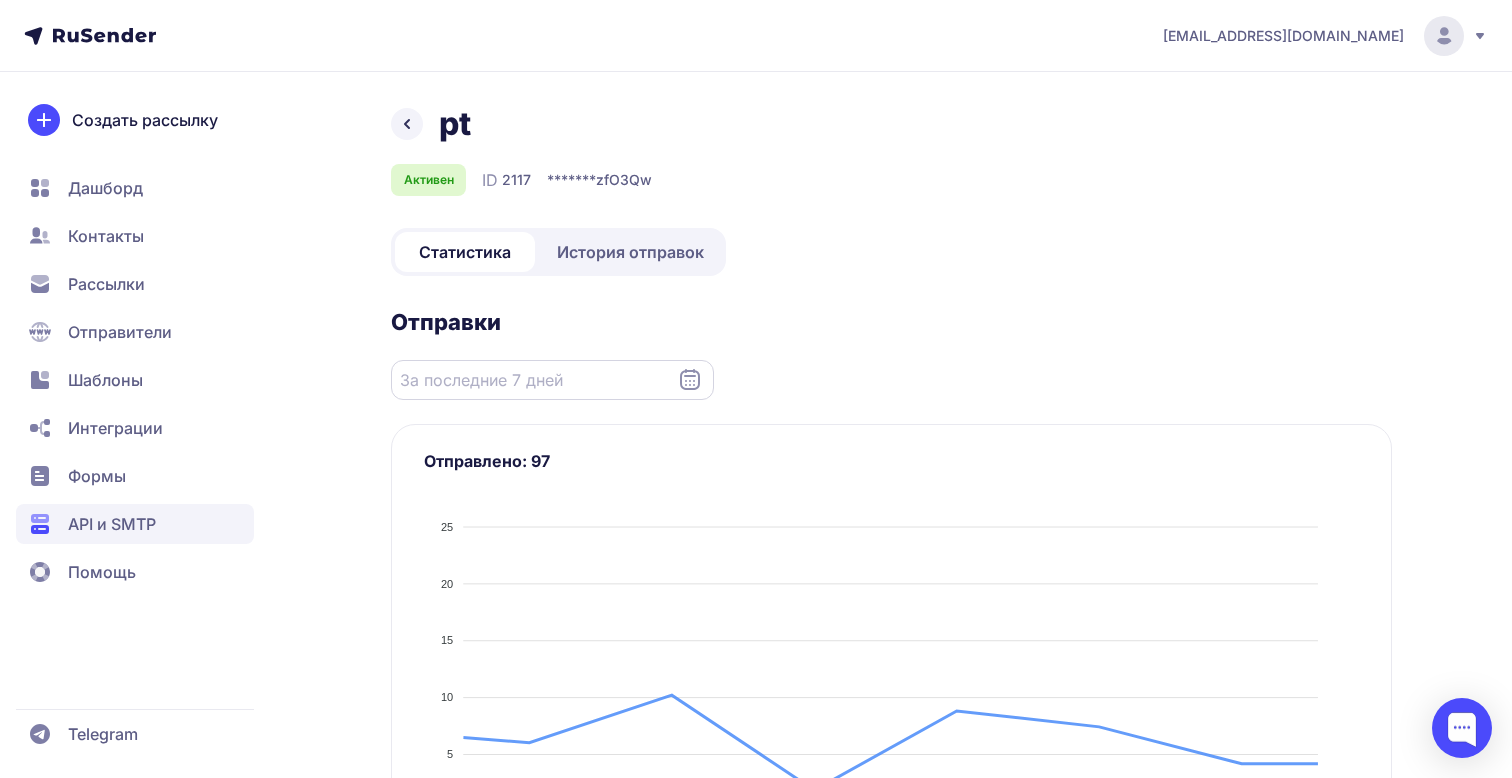 click at bounding box center [552, 380] 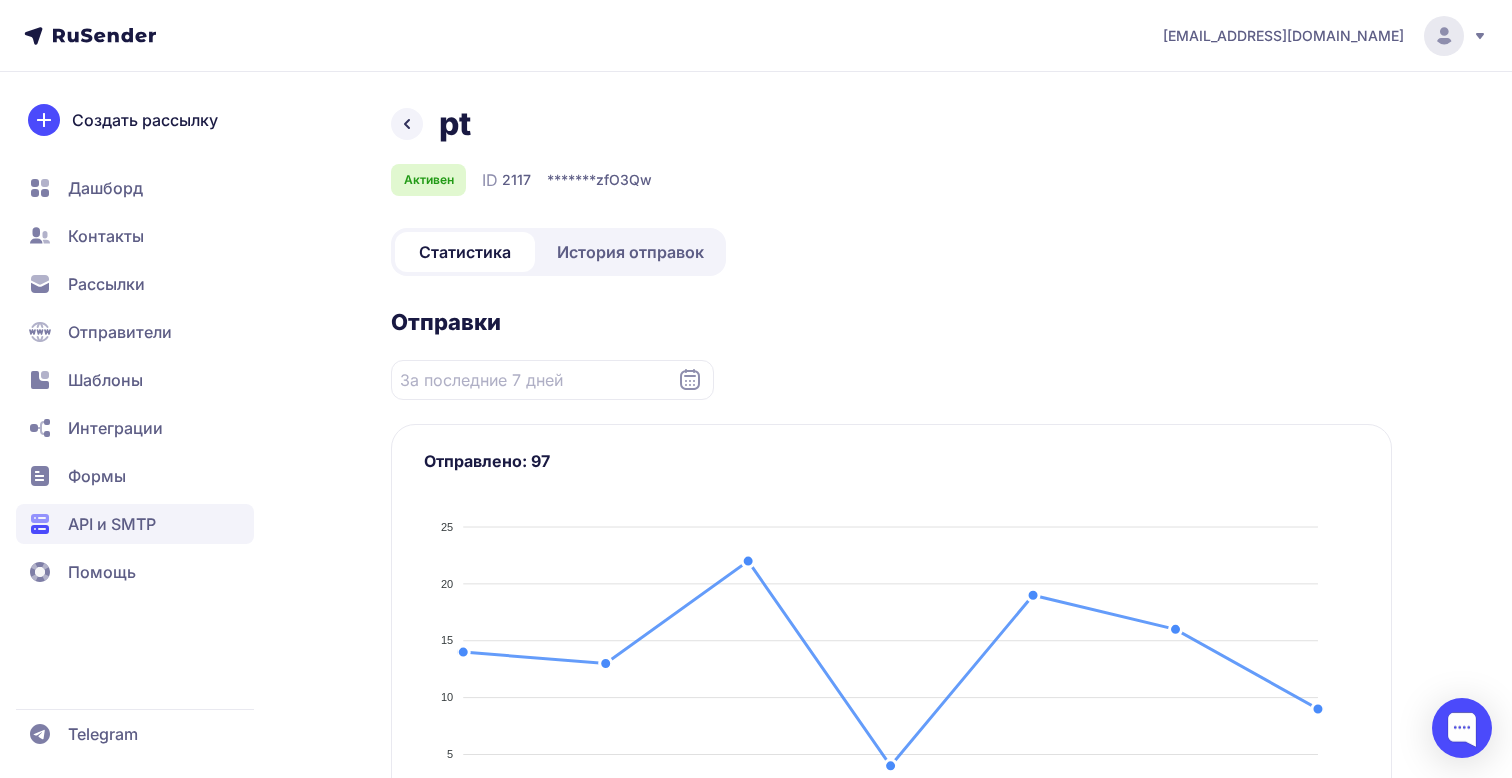 click on "История отправок" 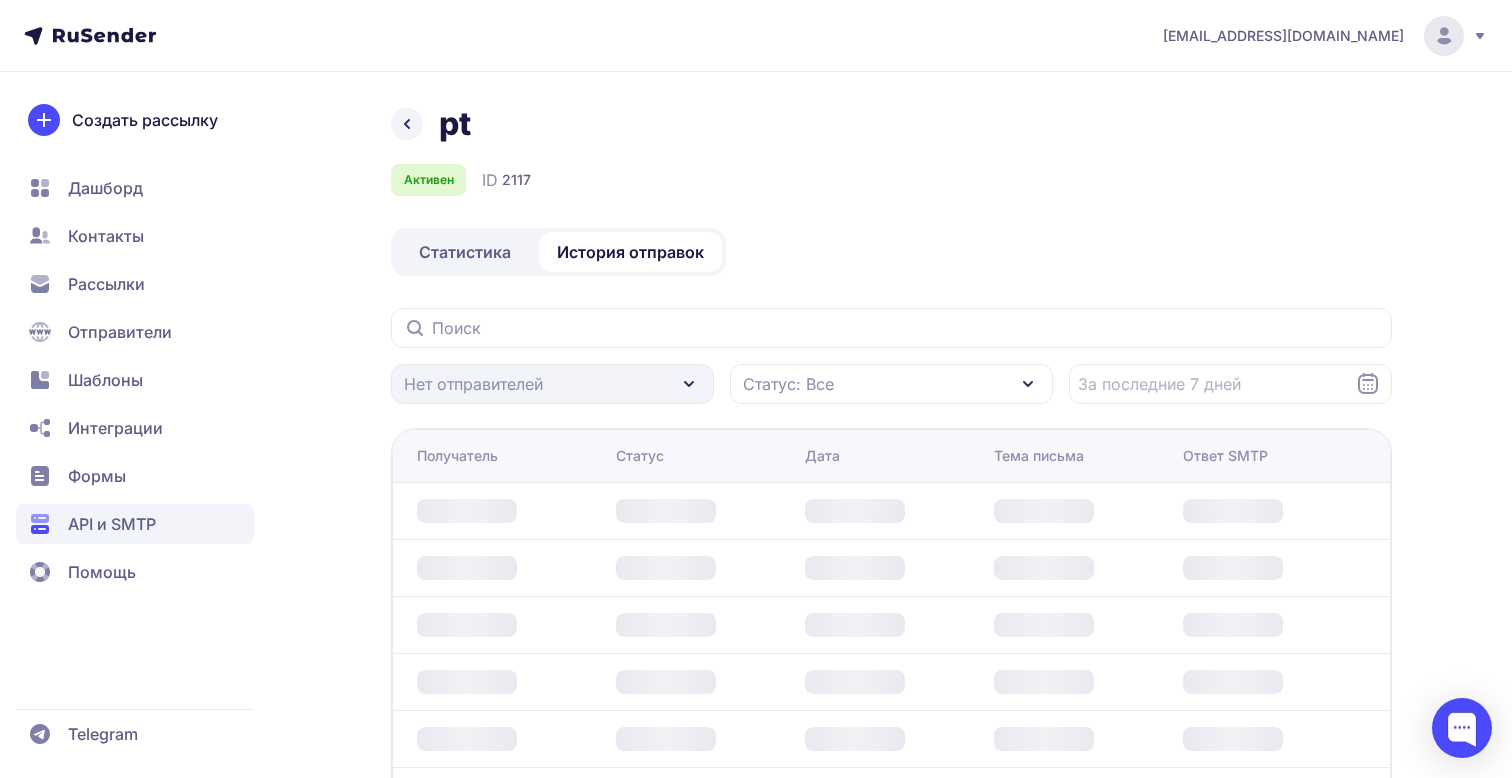 click on "История отправок" 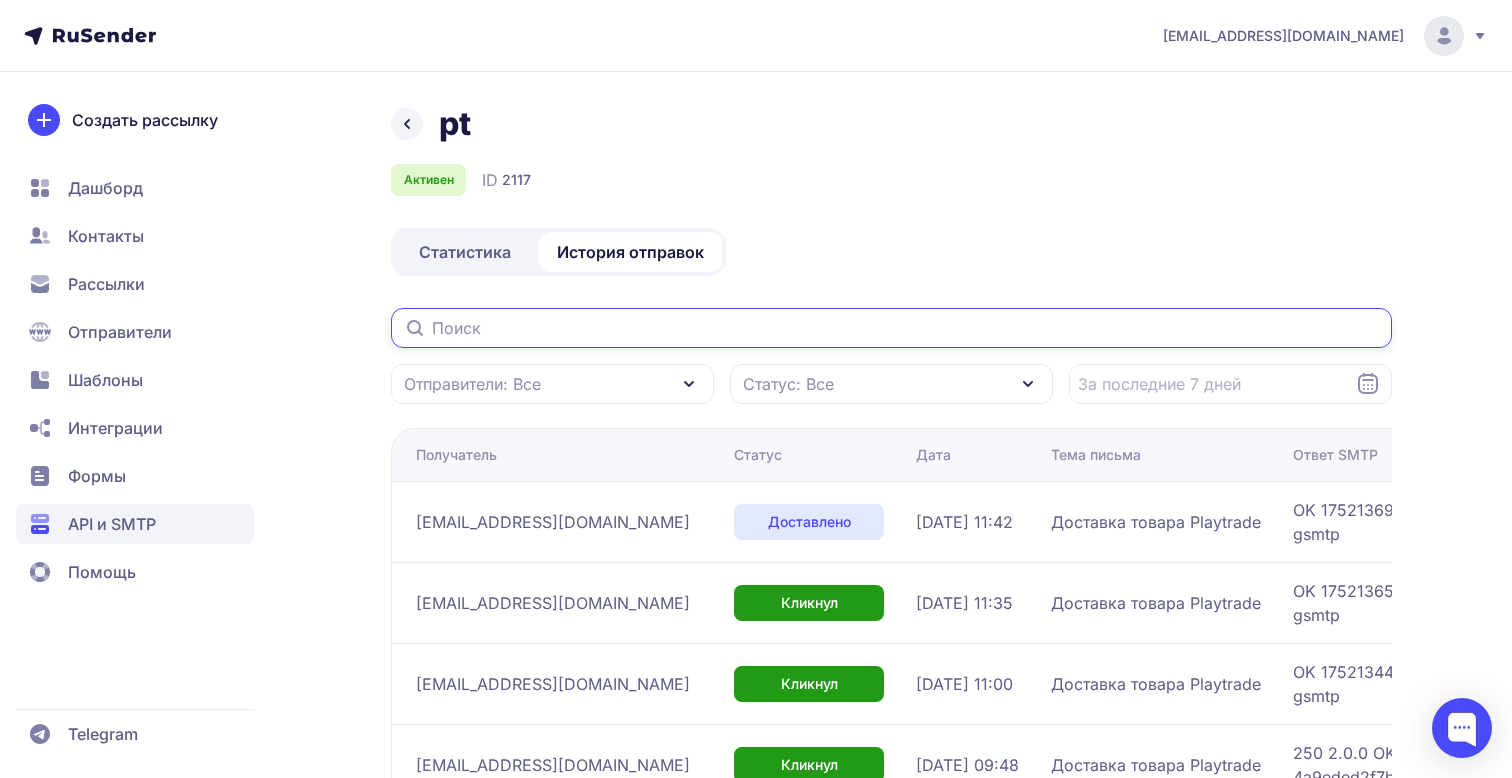 click at bounding box center [891, 328] 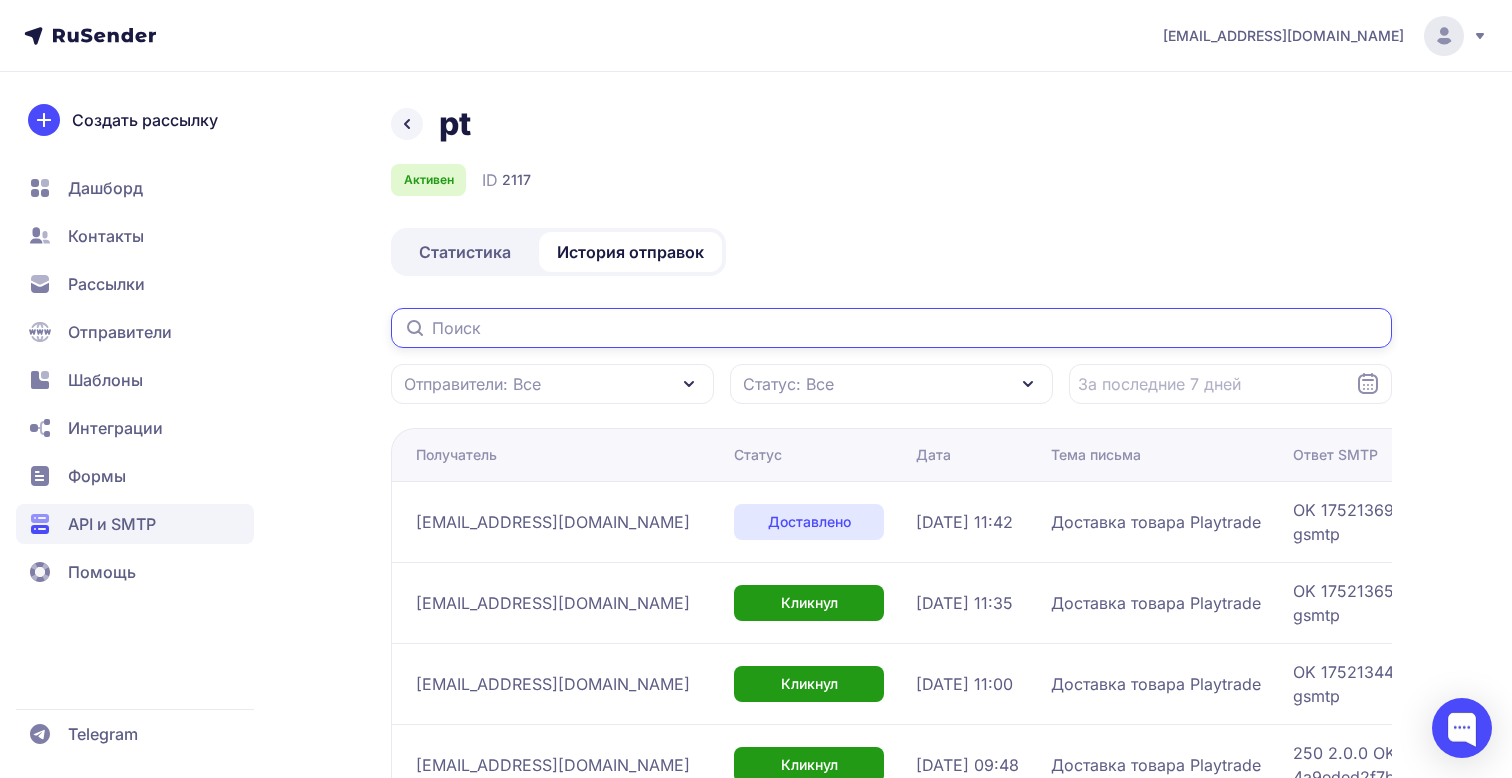 paste on "[EMAIL_ADDRESS][DOMAIN_NAME]" 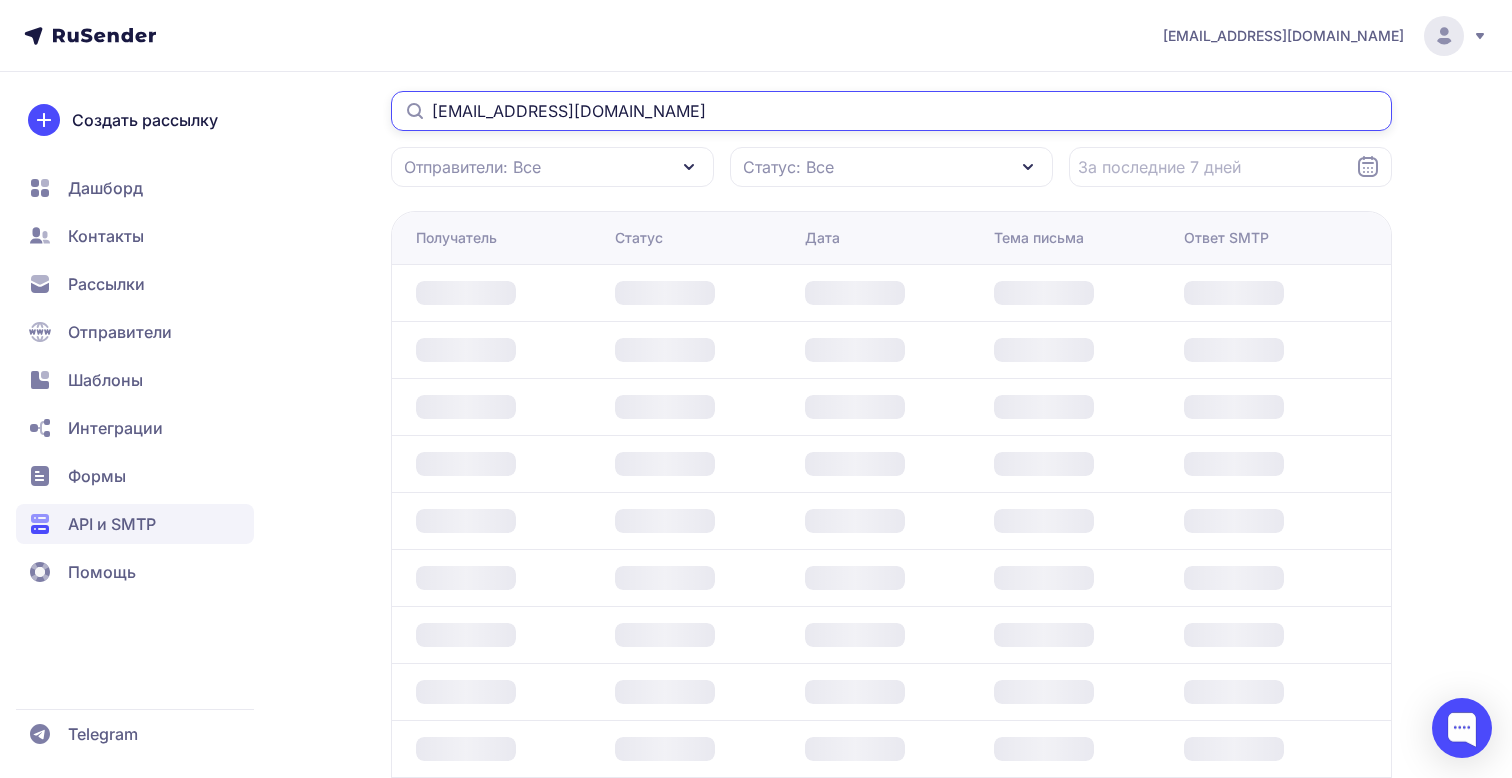 scroll, scrollTop: 0, scrollLeft: 0, axis: both 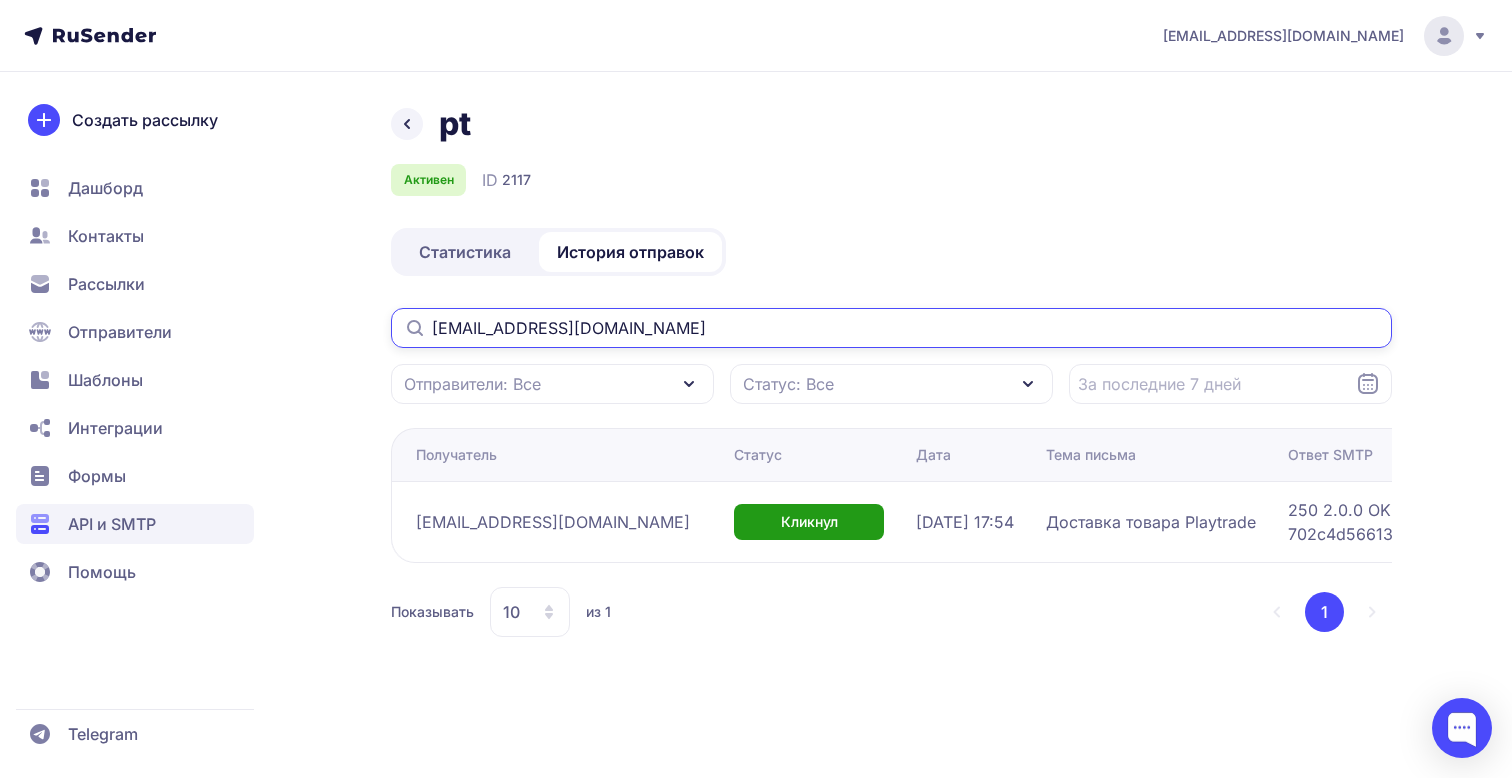 type on "[EMAIL_ADDRESS][DOMAIN_NAME]" 